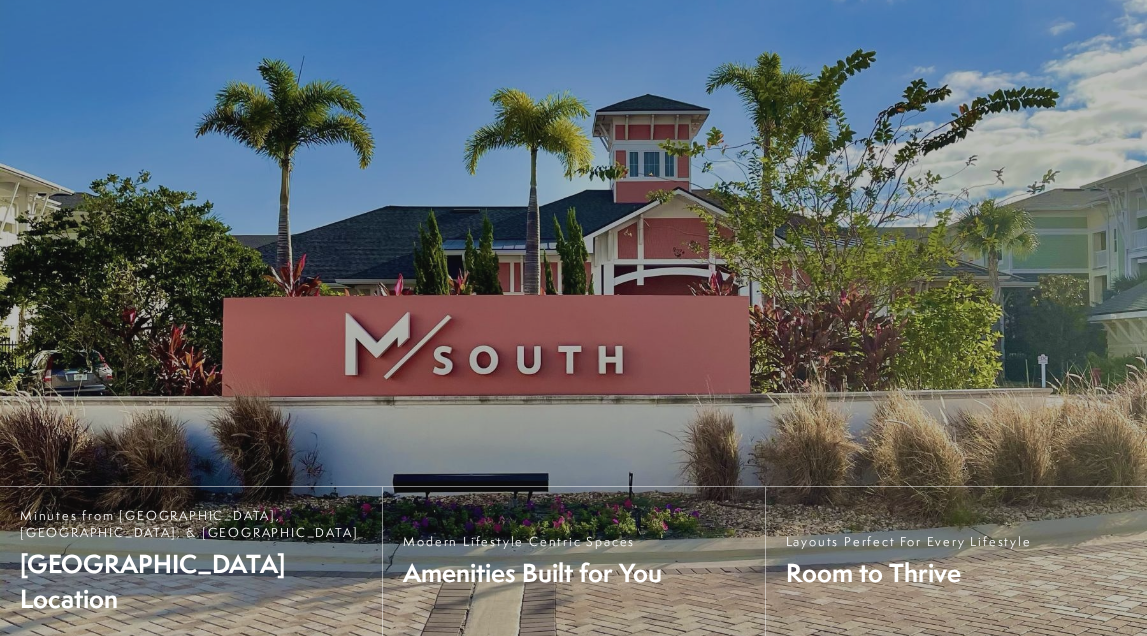 scroll, scrollTop: 0, scrollLeft: 0, axis: both 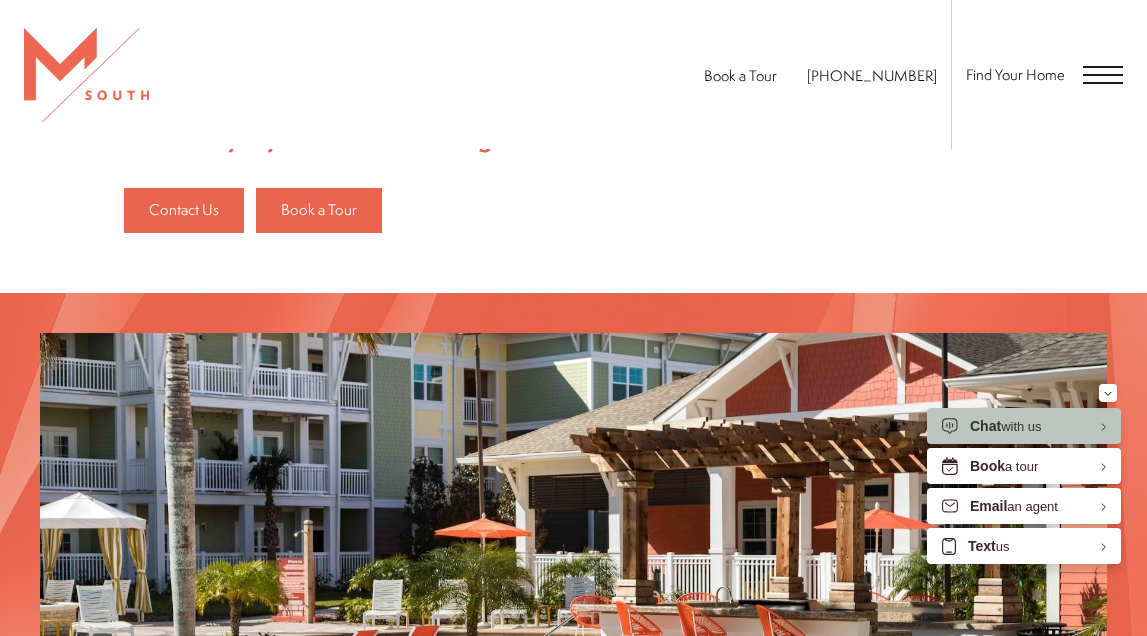 click at bounding box center [1103, 74] 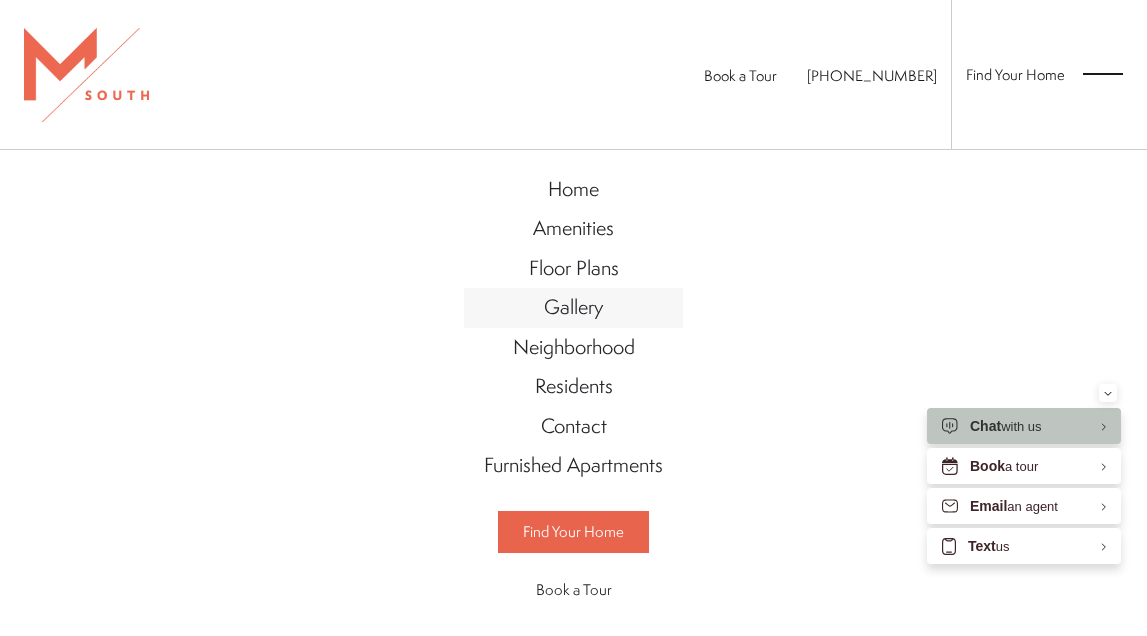click on "Gallery" at bounding box center [573, 306] 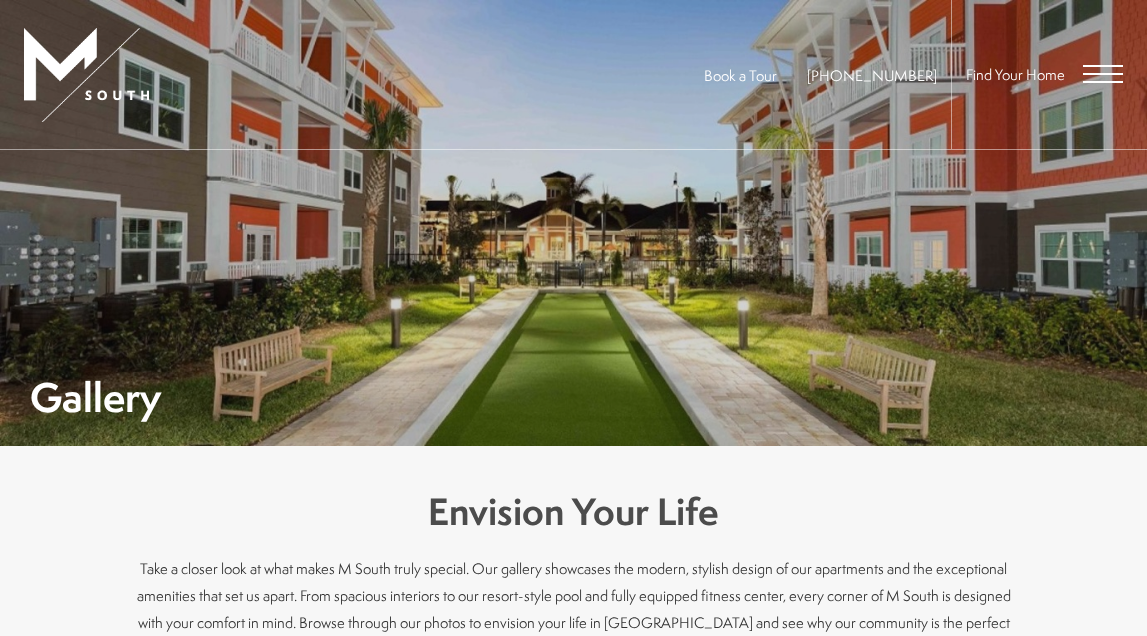 scroll, scrollTop: 0, scrollLeft: 0, axis: both 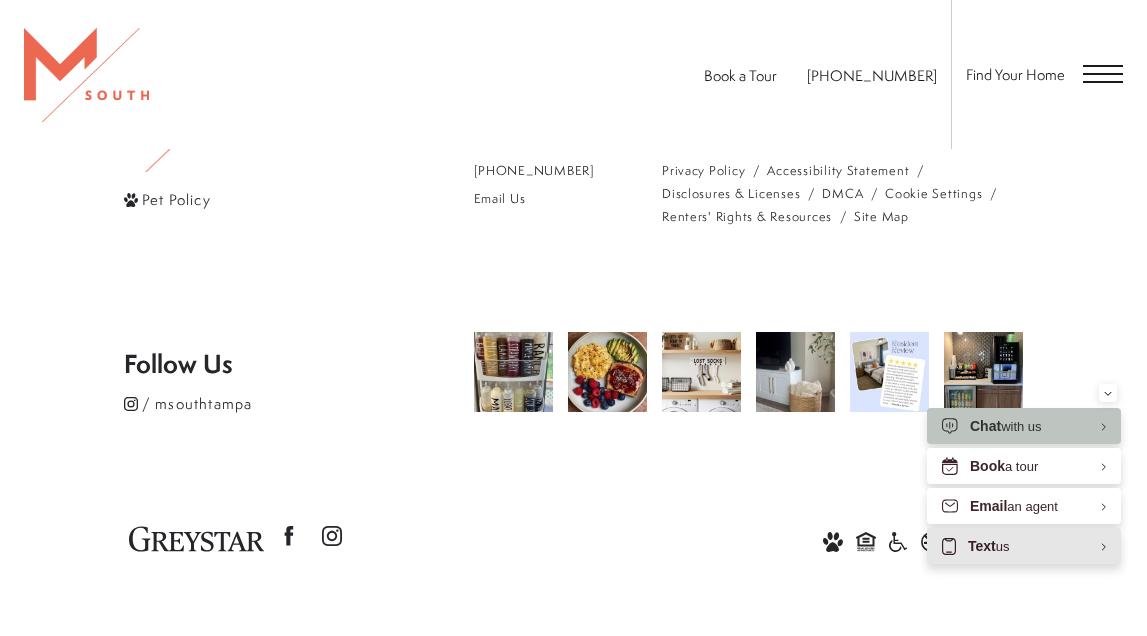 click on "Text" at bounding box center [982, 546] 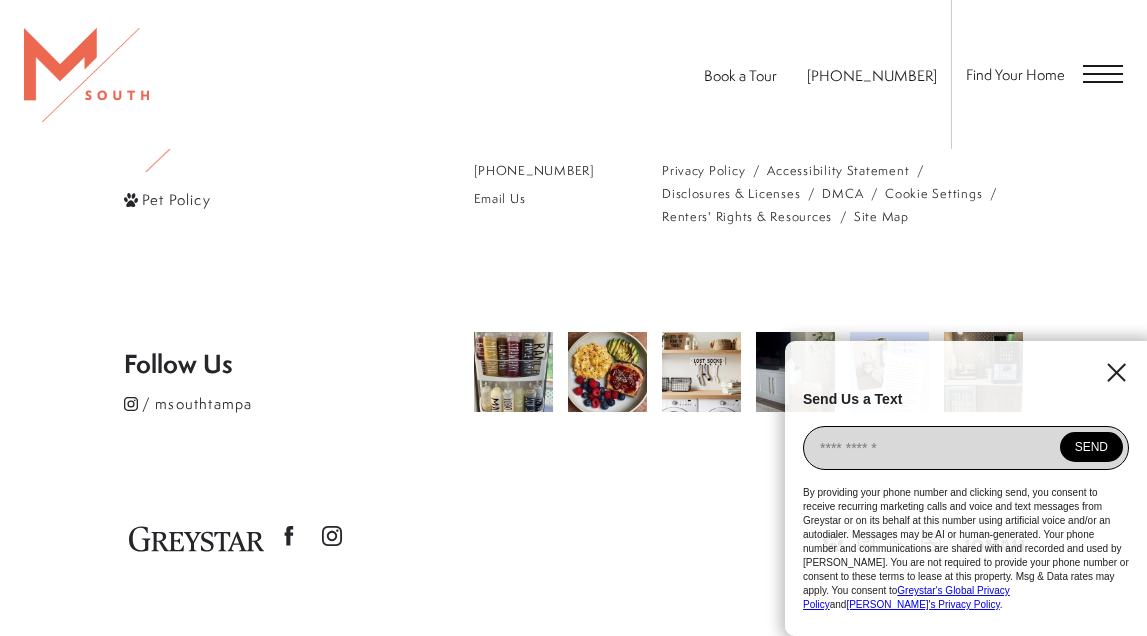 click at bounding box center [966, 448] 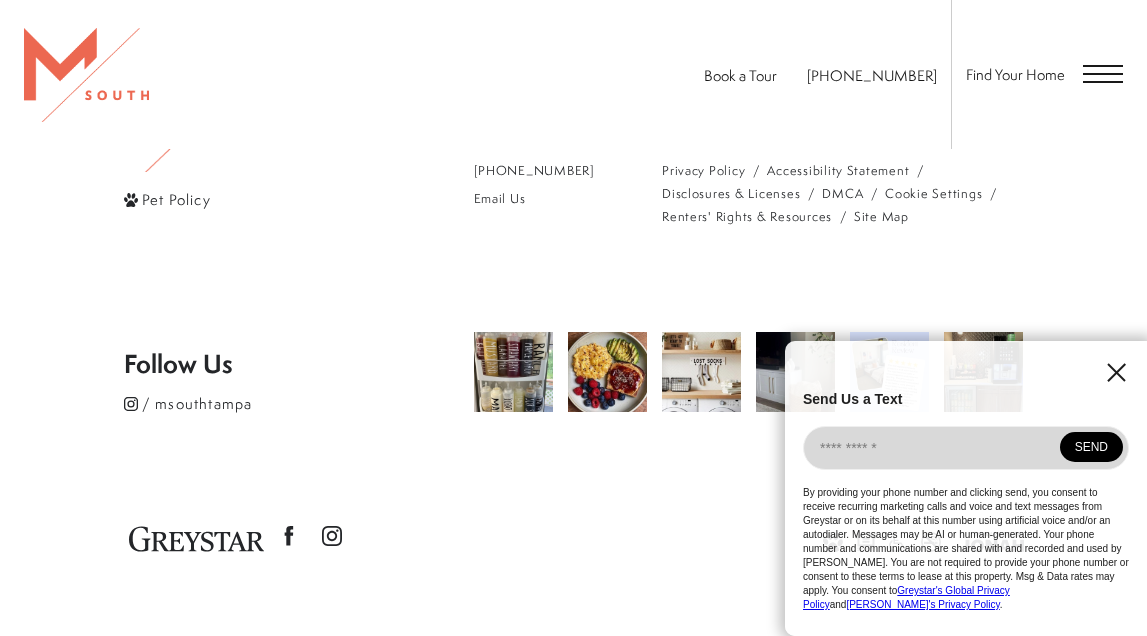 click 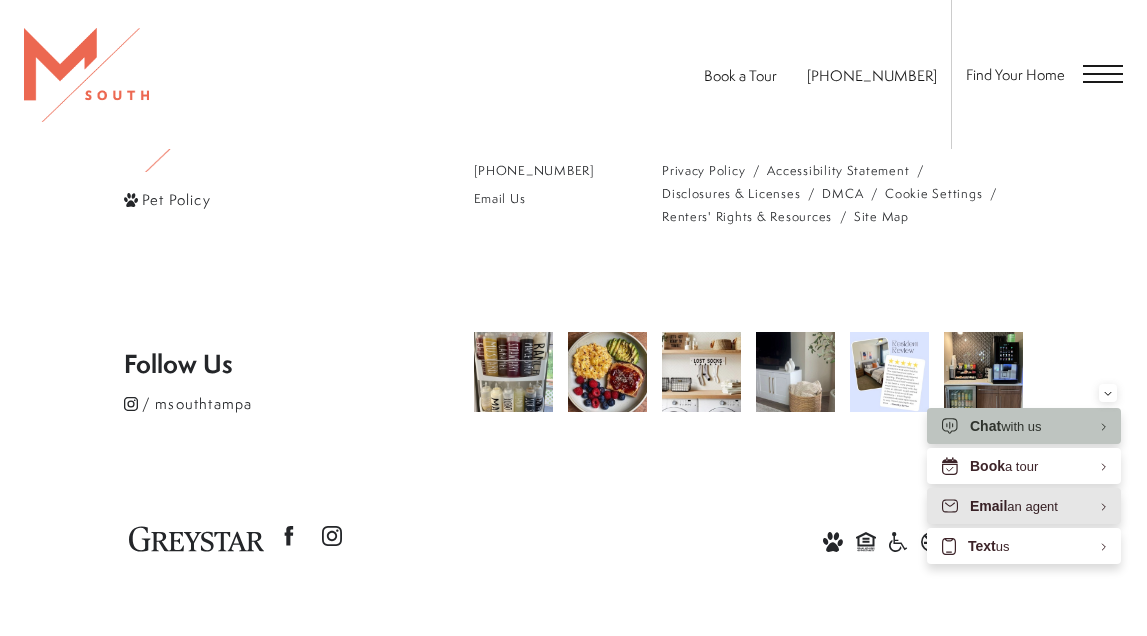 click on "Email
an agent" at bounding box center (1014, 506) 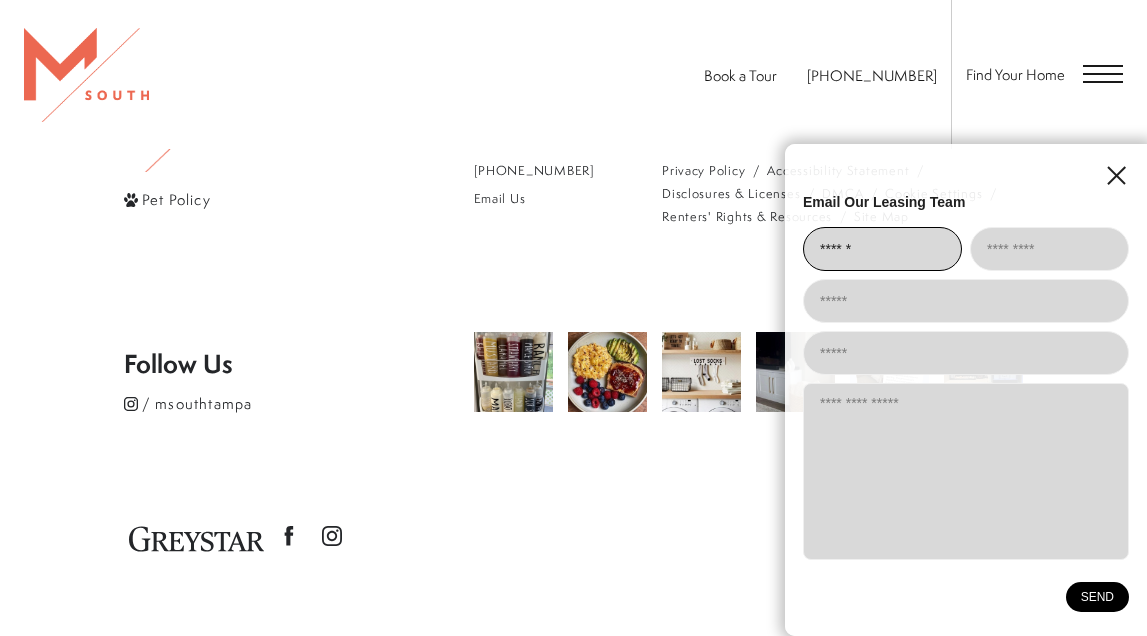 type on "******" 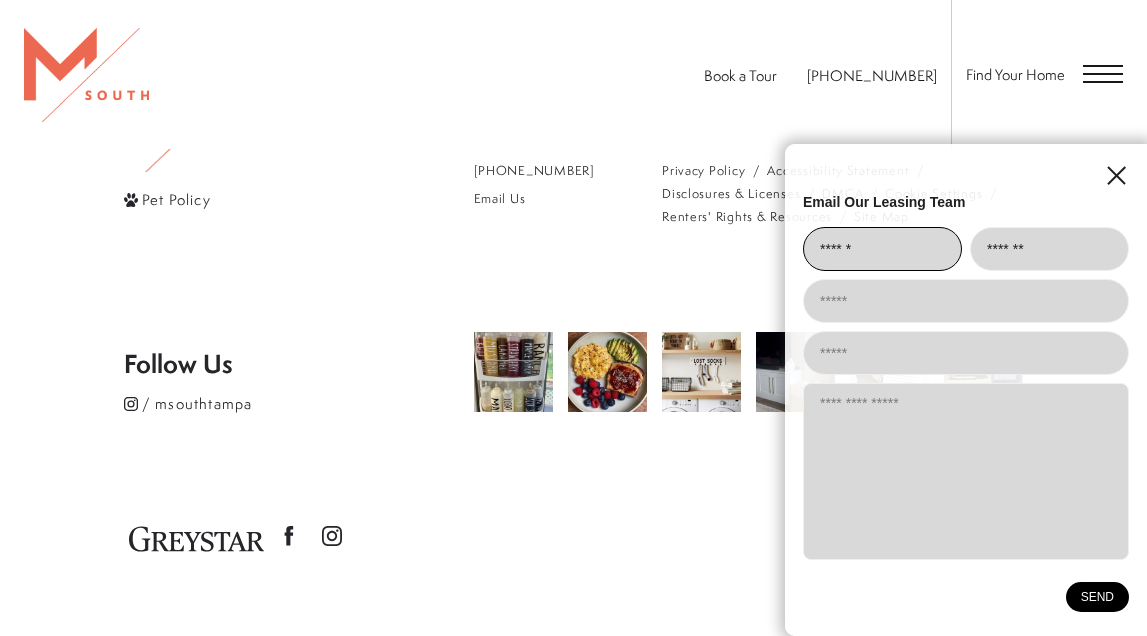 type on "*******" 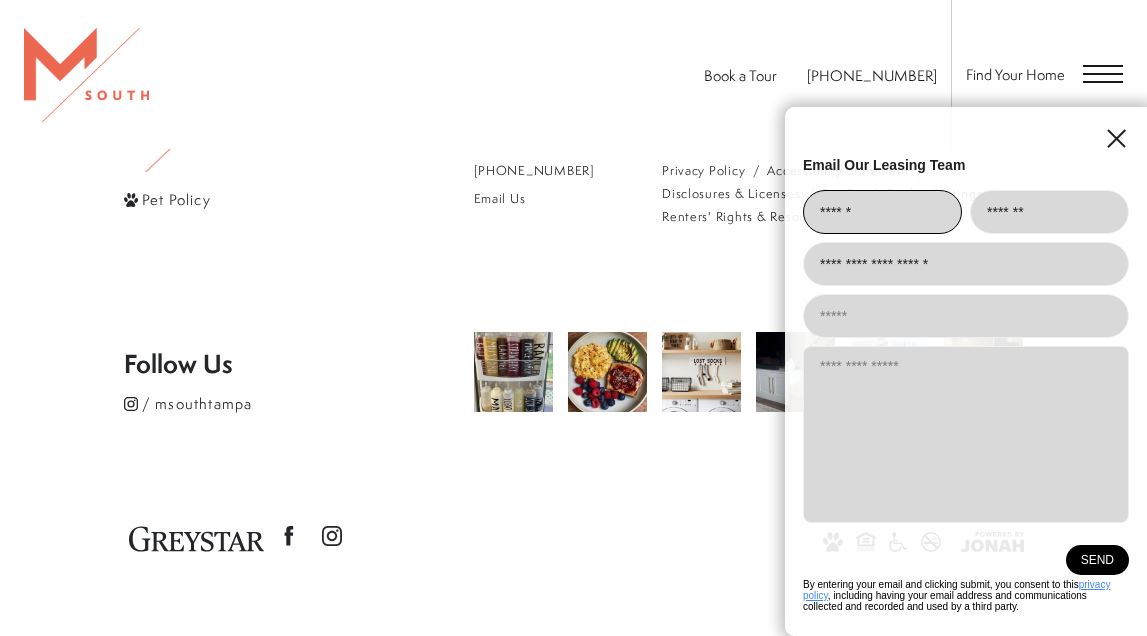 type on "**********" 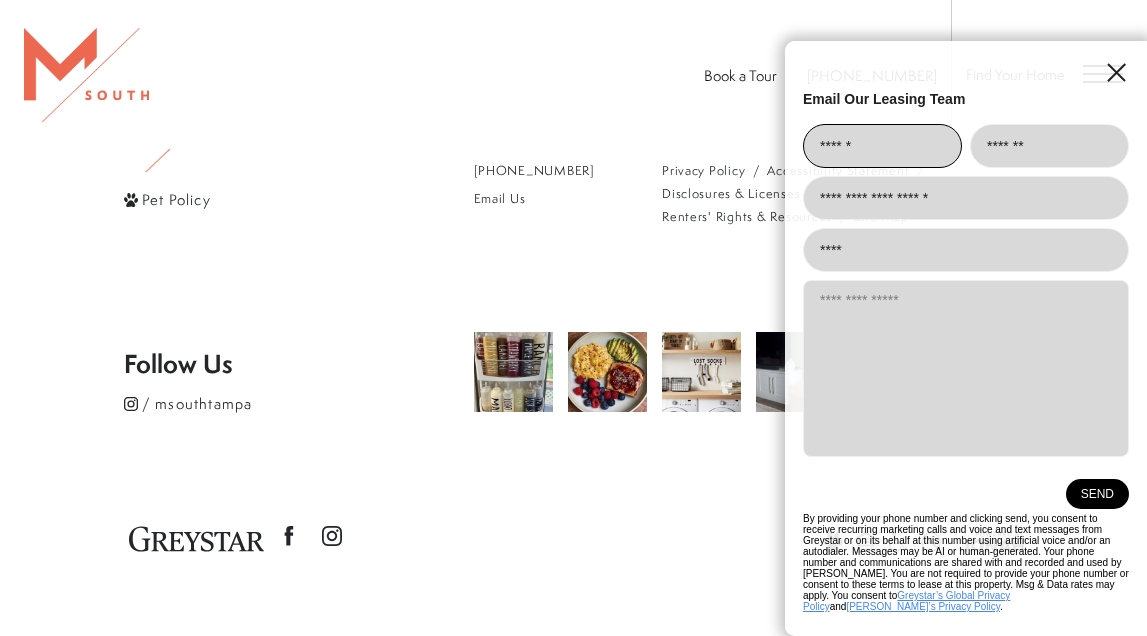 type on "*****" 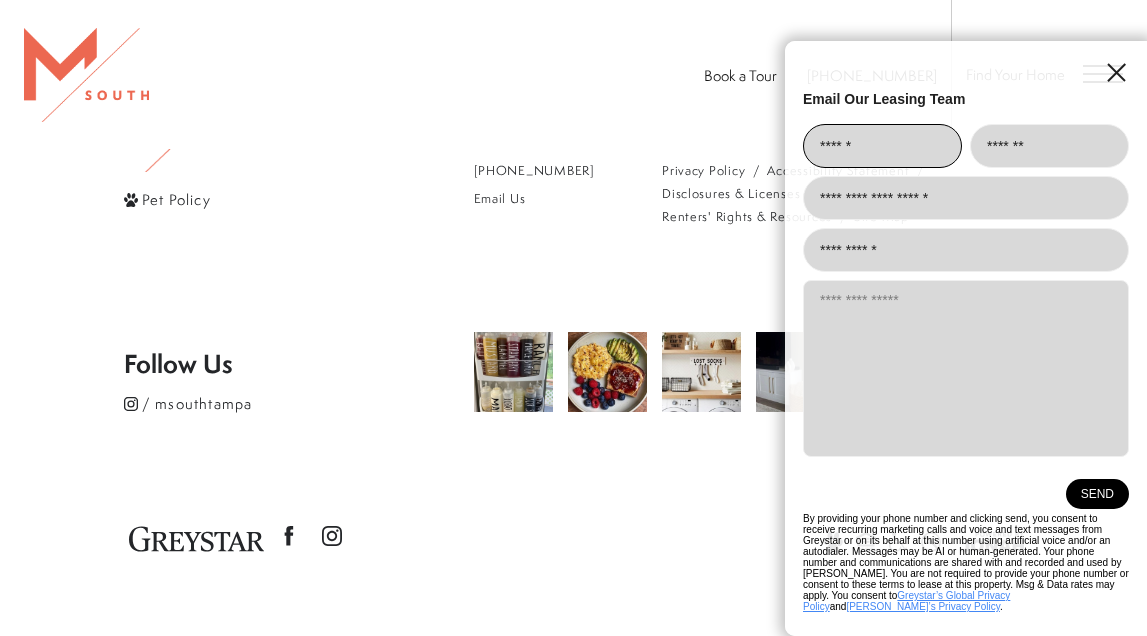 type on "**********" 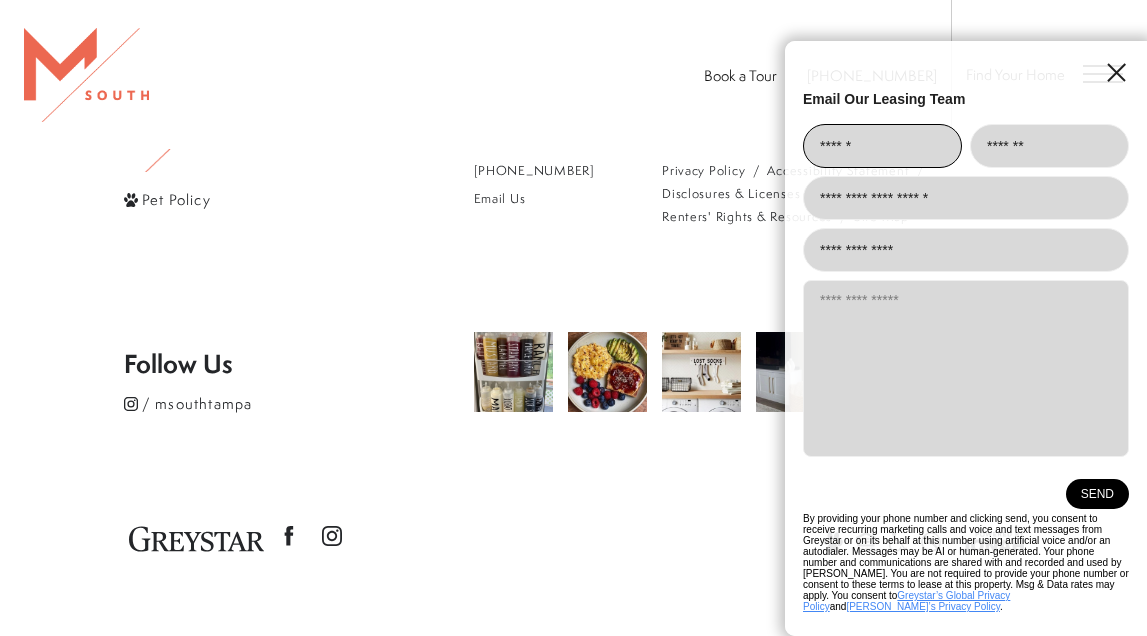 click at bounding box center [966, 368] 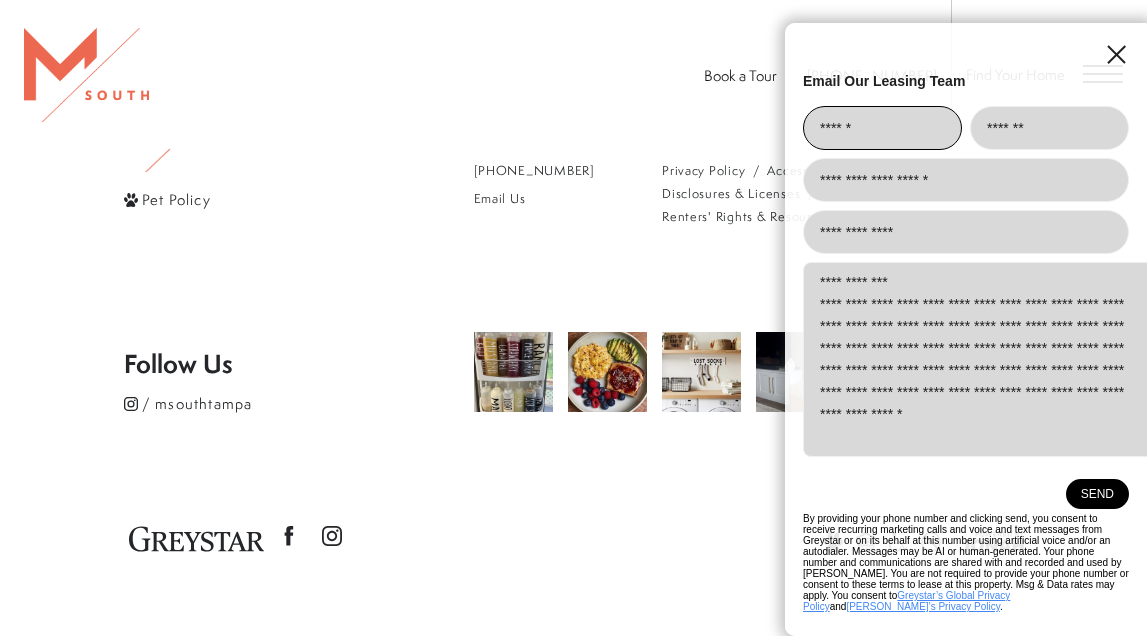 scroll, scrollTop: 39, scrollLeft: 0, axis: vertical 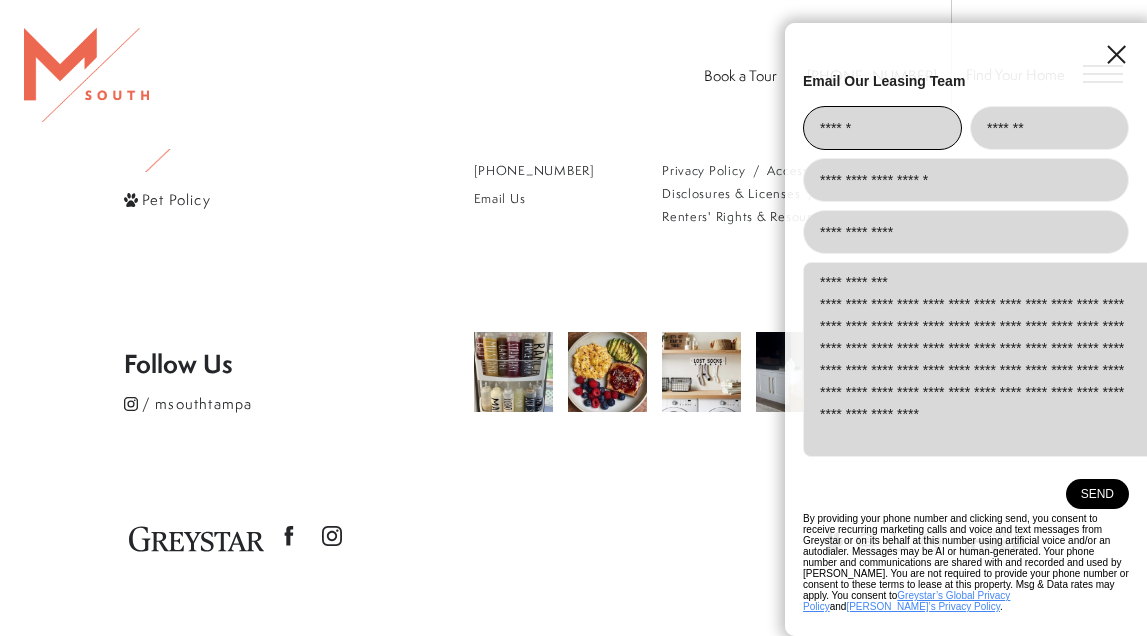 click on "**********" at bounding box center [983, 359] 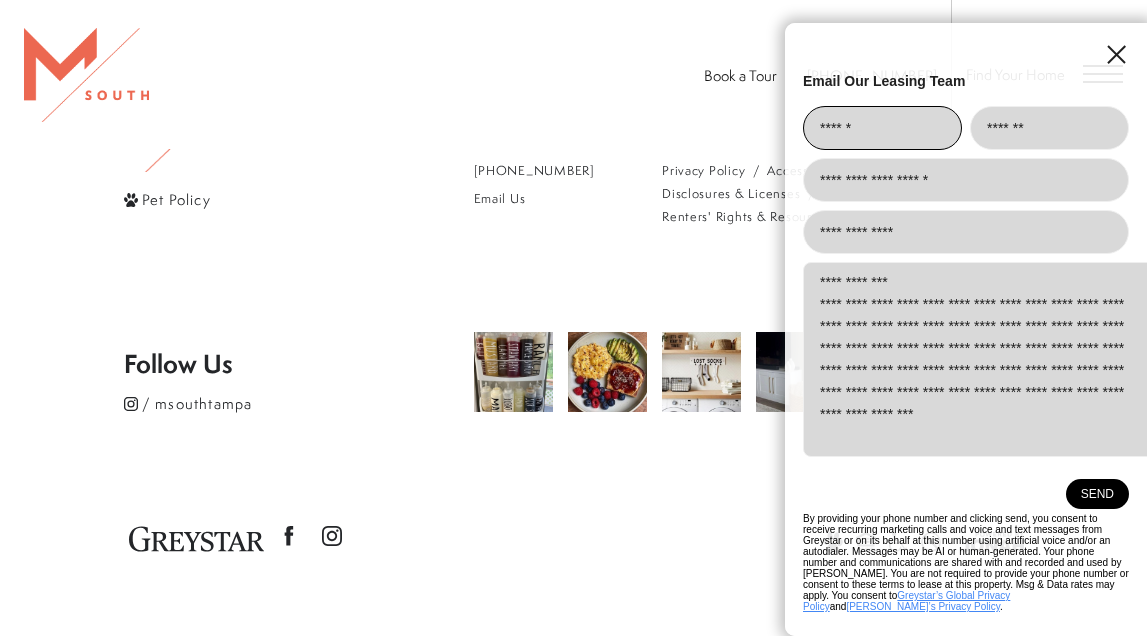 scroll, scrollTop: 17, scrollLeft: 0, axis: vertical 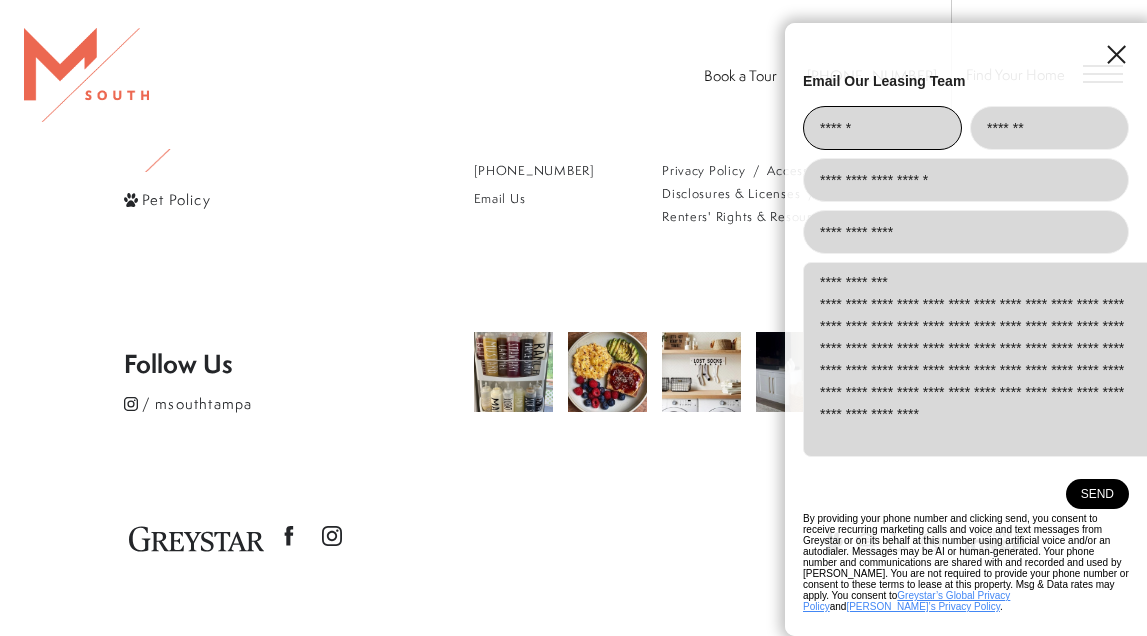 click on "**********" at bounding box center (983, 359) 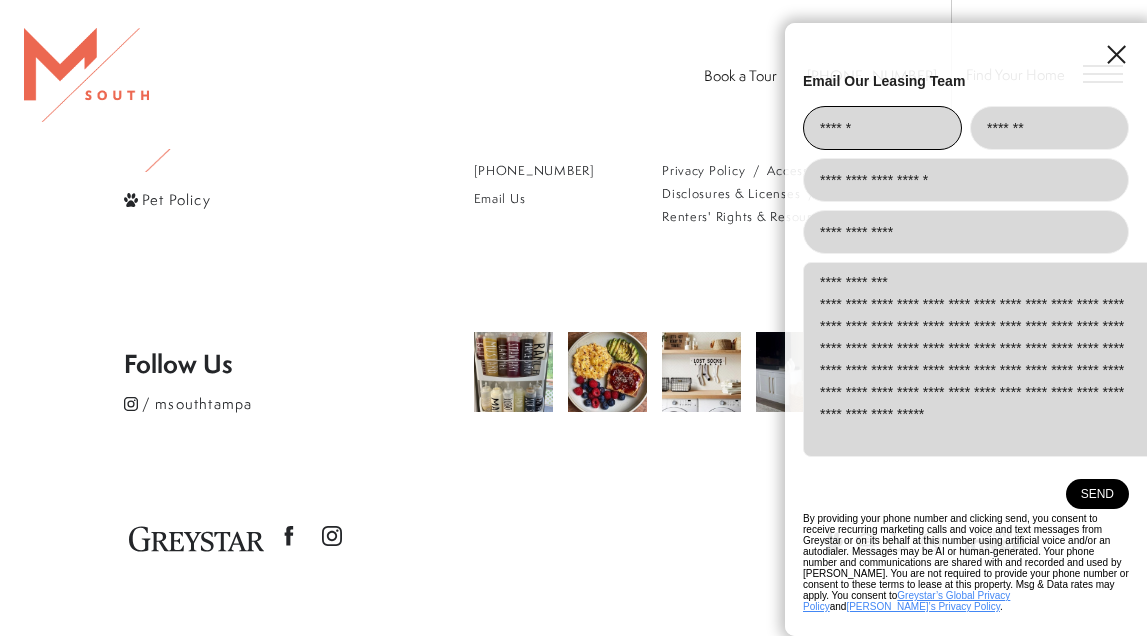 scroll, scrollTop: 28, scrollLeft: 0, axis: vertical 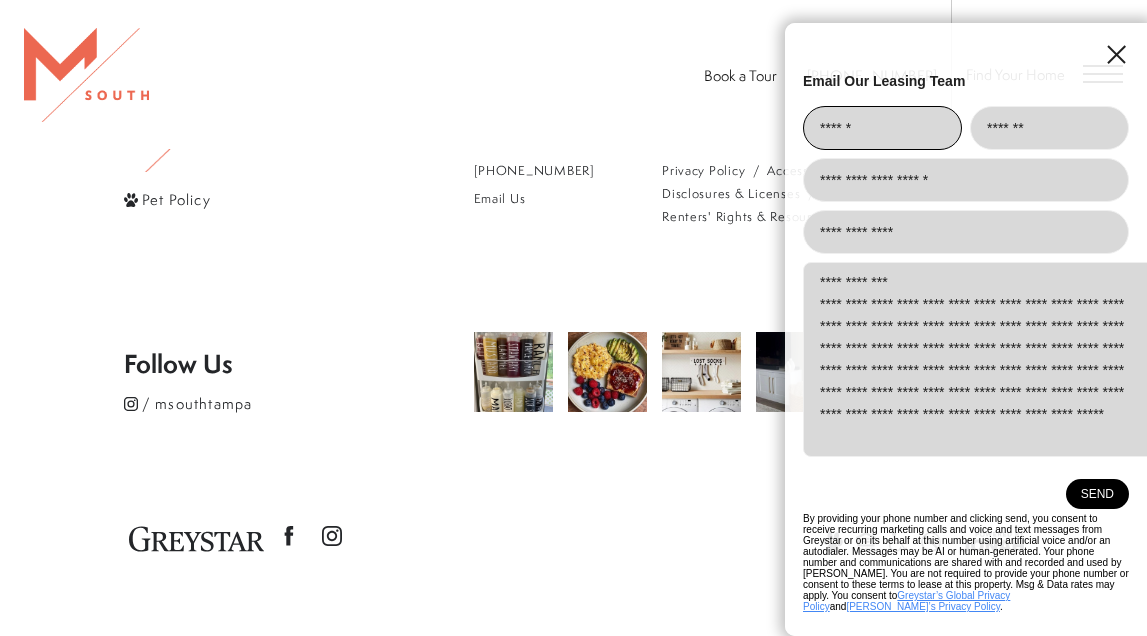 click on "**********" at bounding box center (983, 359) 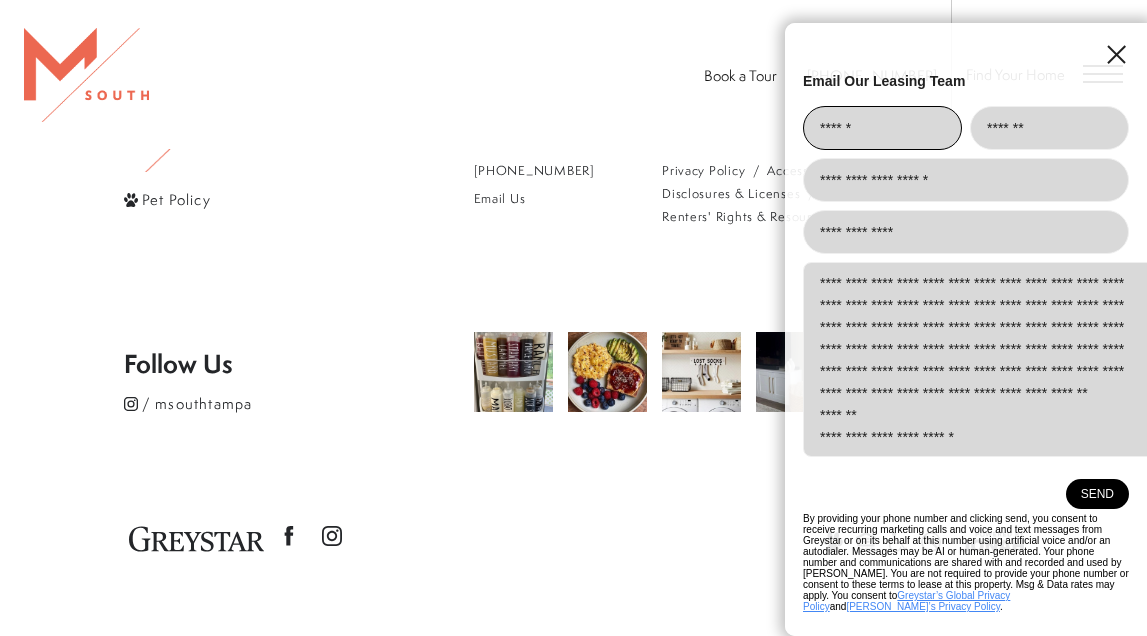 scroll, scrollTop: 83, scrollLeft: 0, axis: vertical 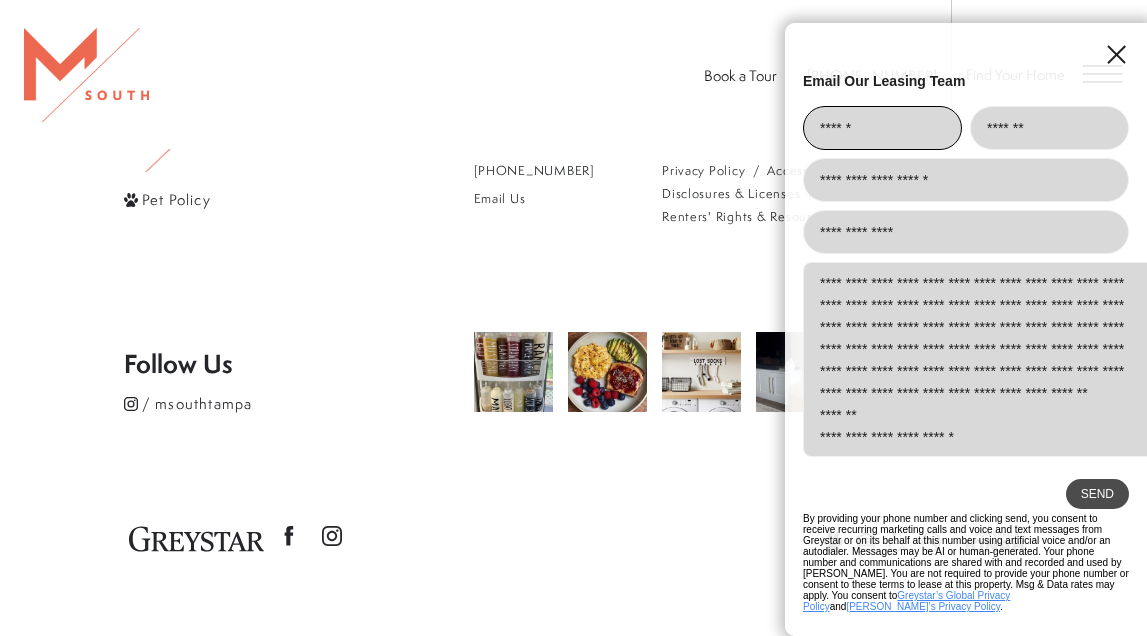 type on "**********" 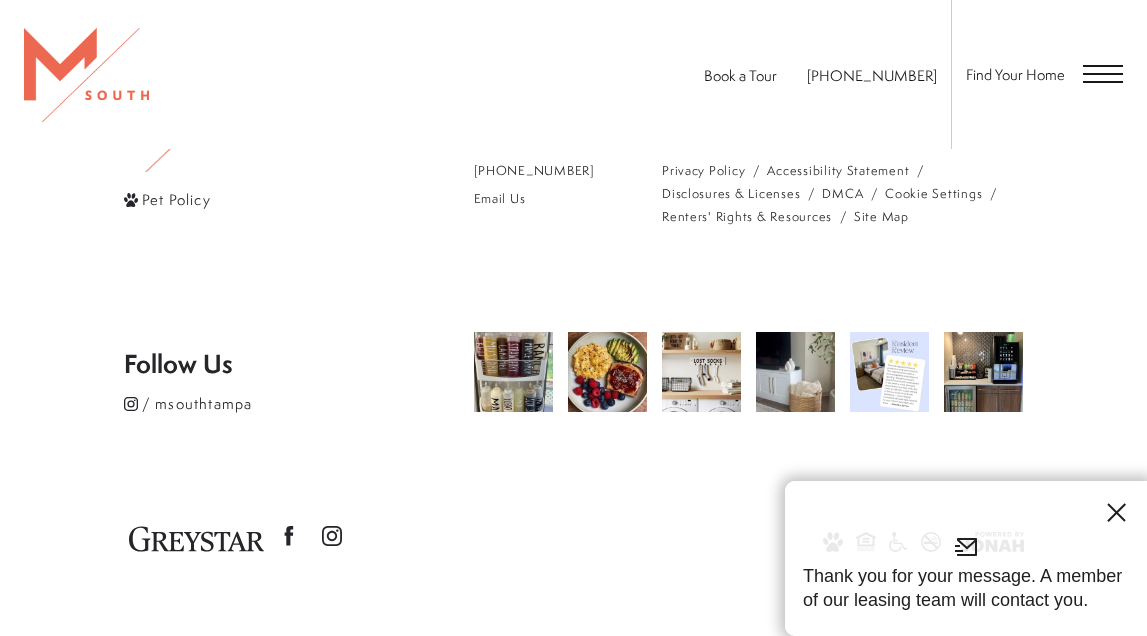 click 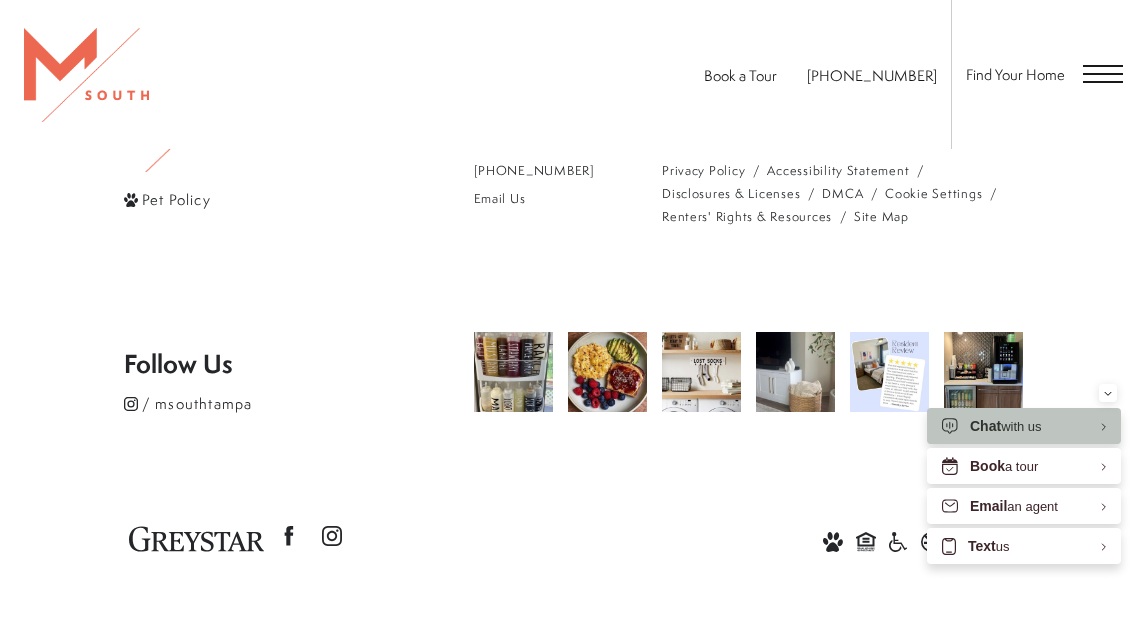 click at bounding box center [1103, 74] 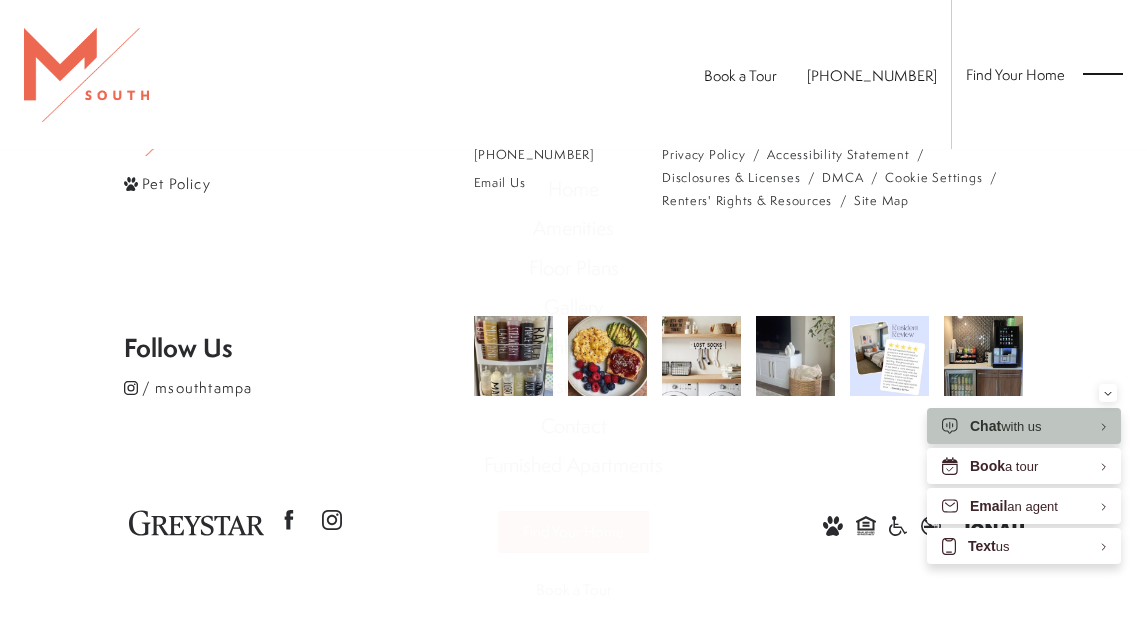 scroll, scrollTop: 0, scrollLeft: 0, axis: both 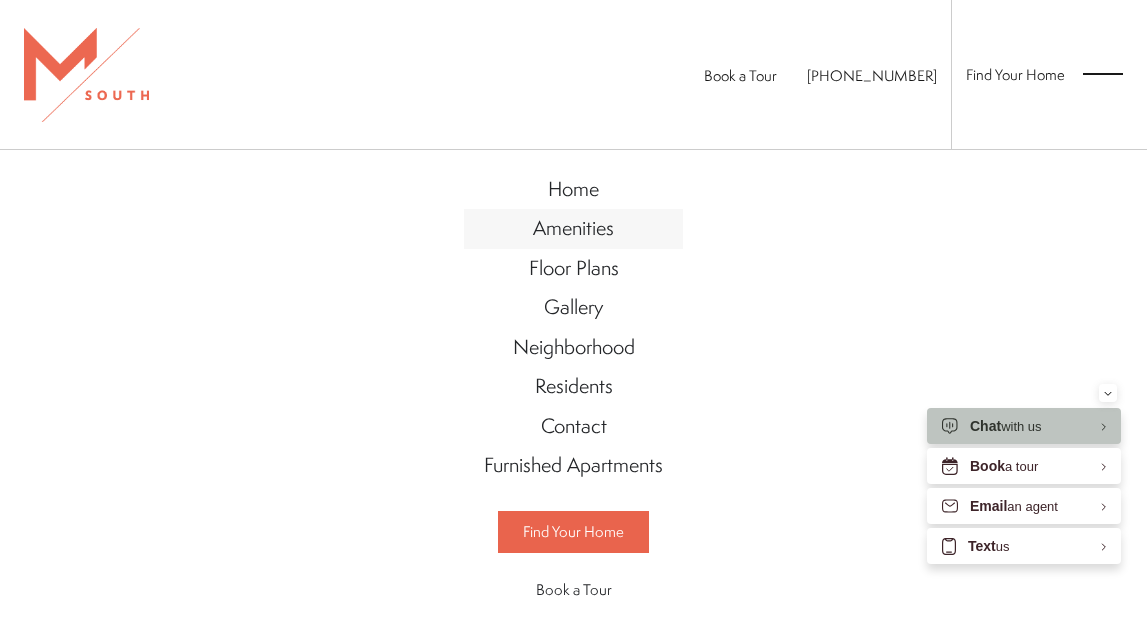 click on "Amenities" at bounding box center [573, 227] 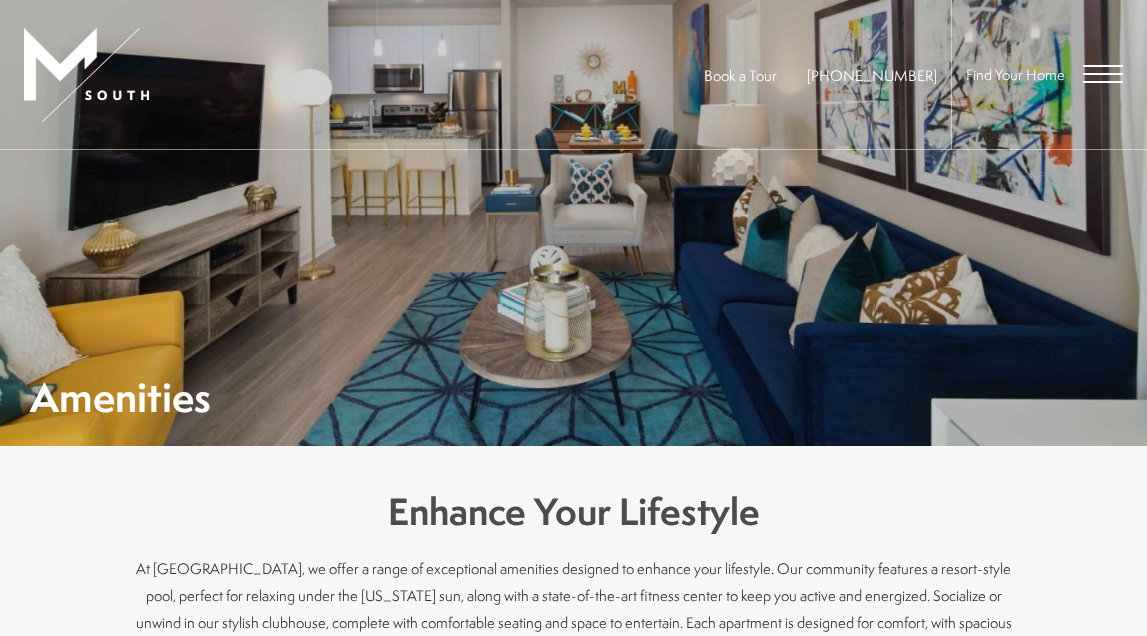 scroll, scrollTop: 0, scrollLeft: 0, axis: both 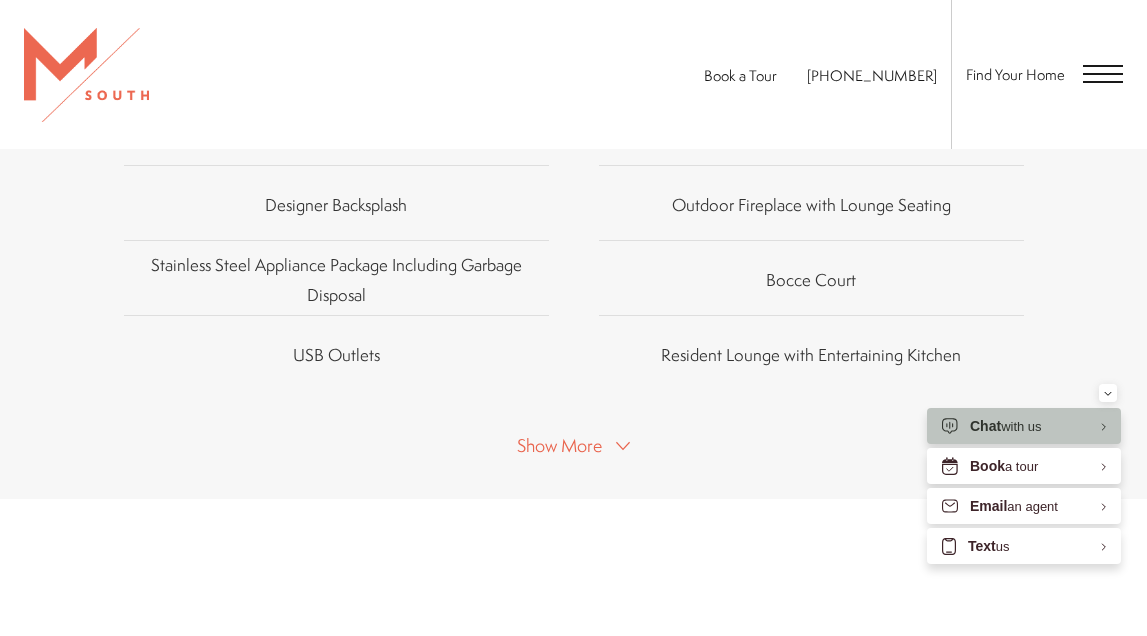 click on "Show More" at bounding box center [559, 445] 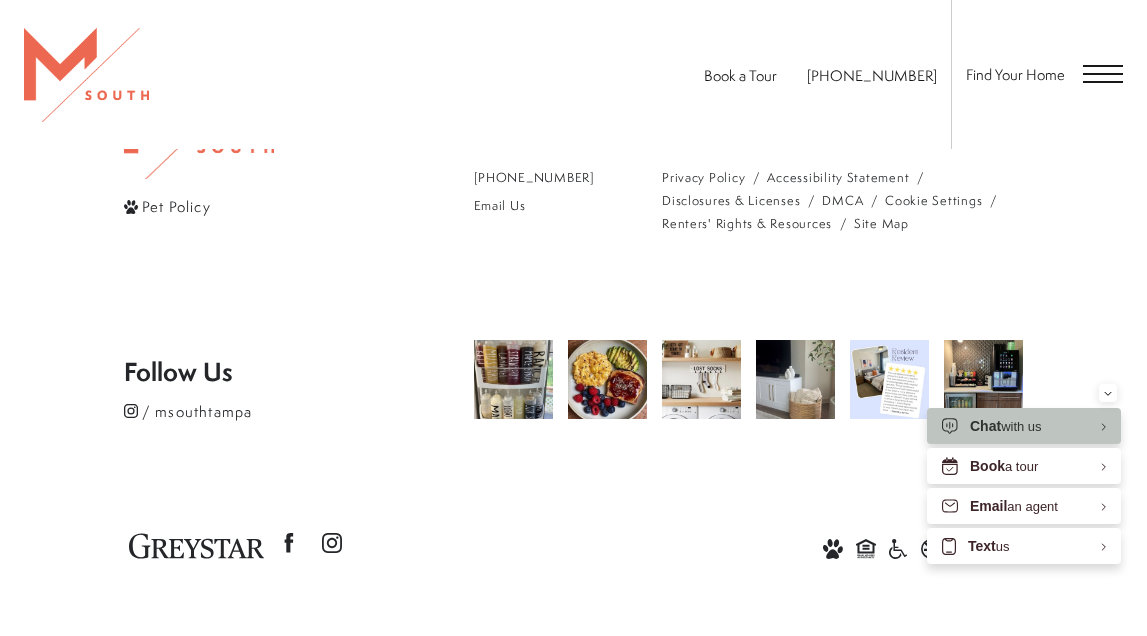 scroll, scrollTop: 2925, scrollLeft: 0, axis: vertical 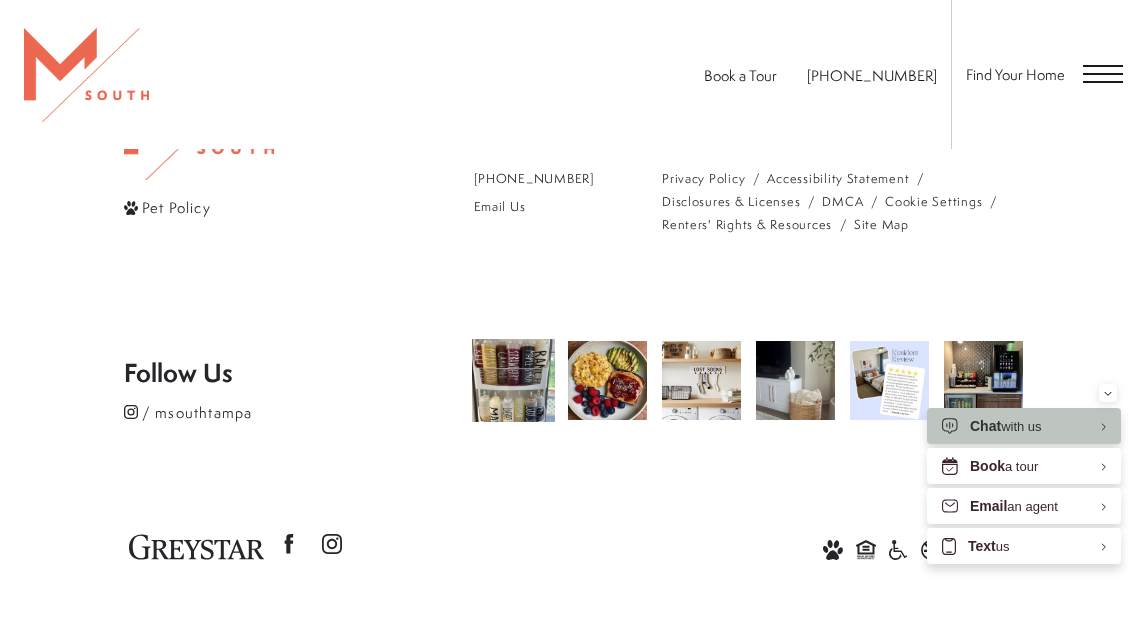 click at bounding box center [513, 380] 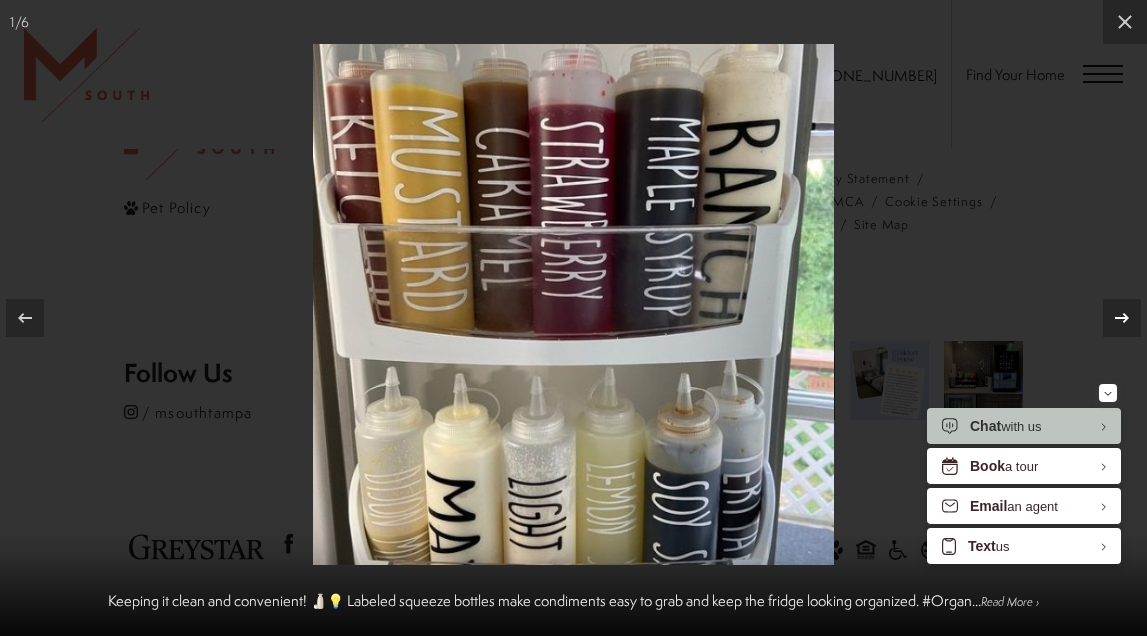 click 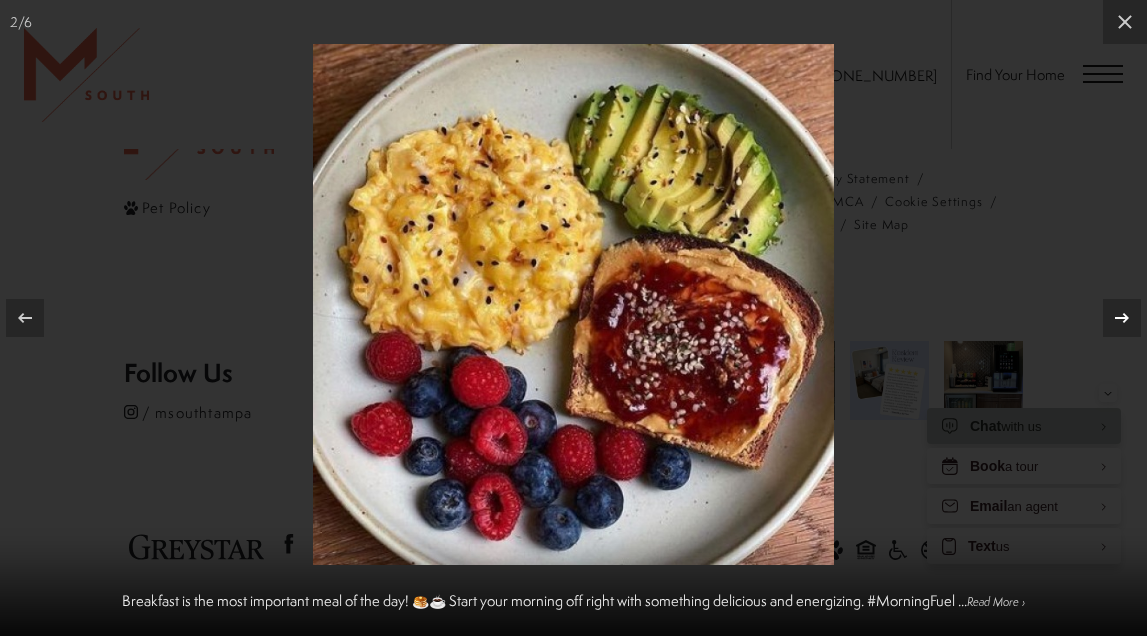 click 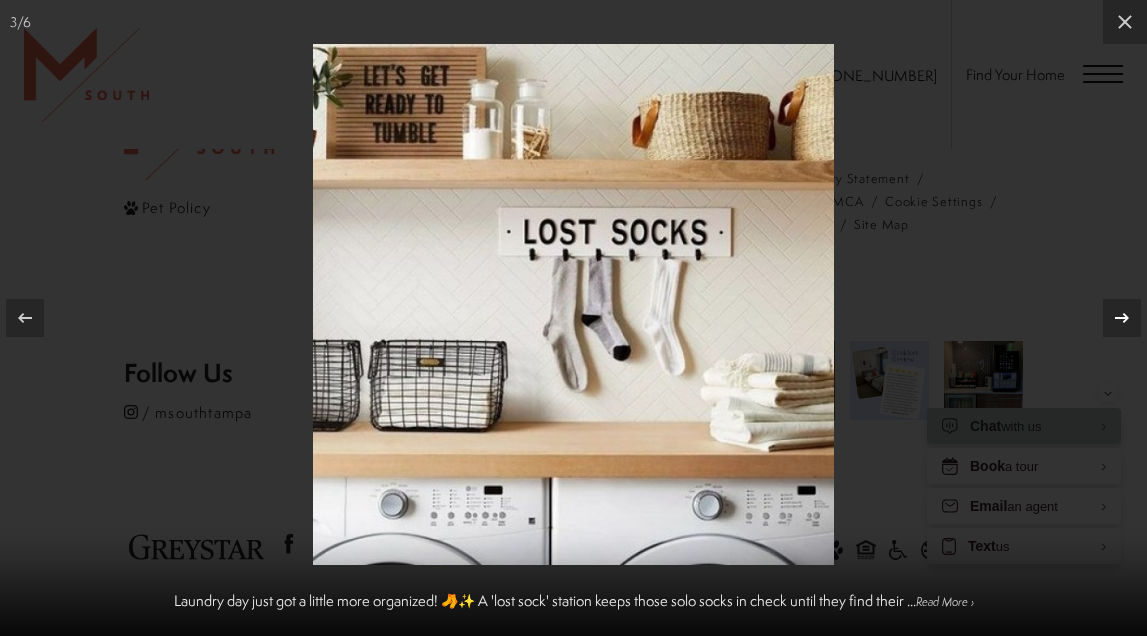 click 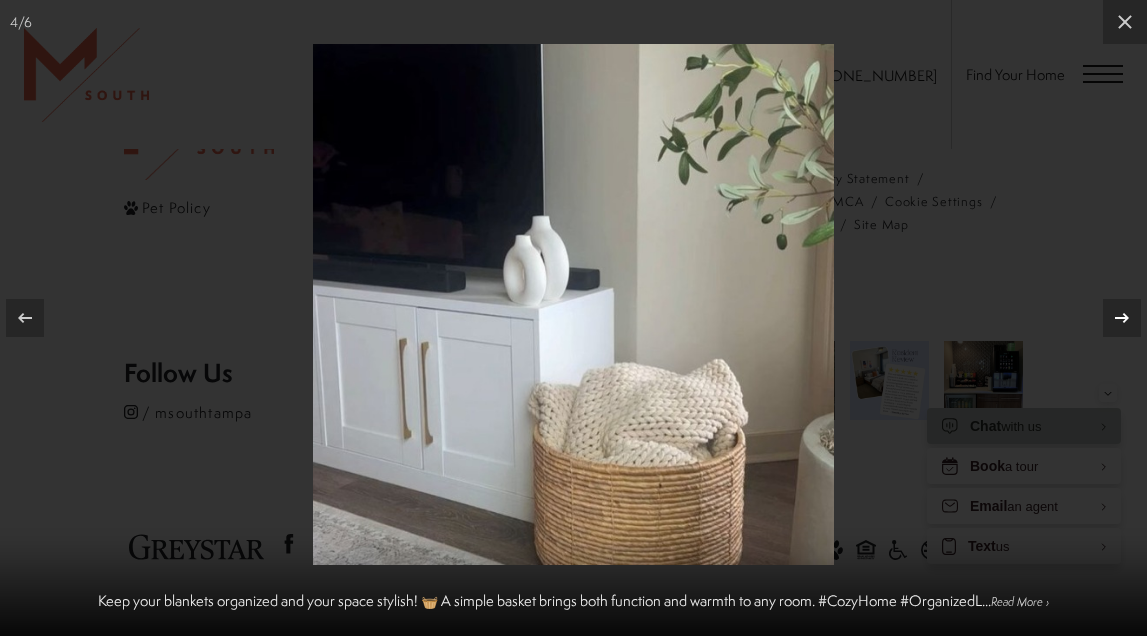 click 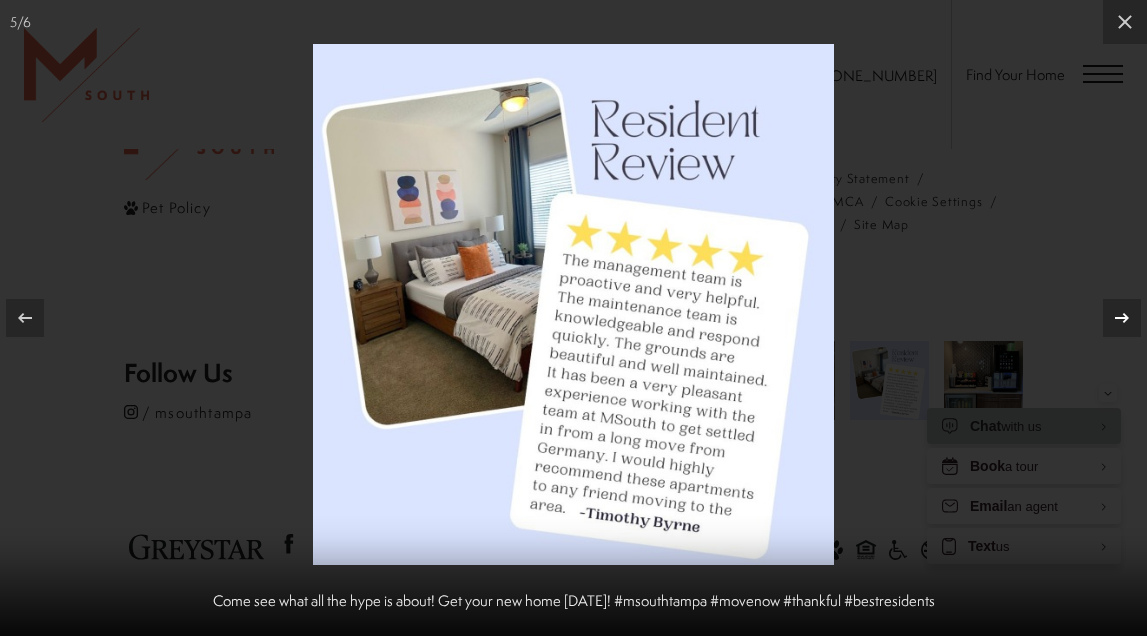 click 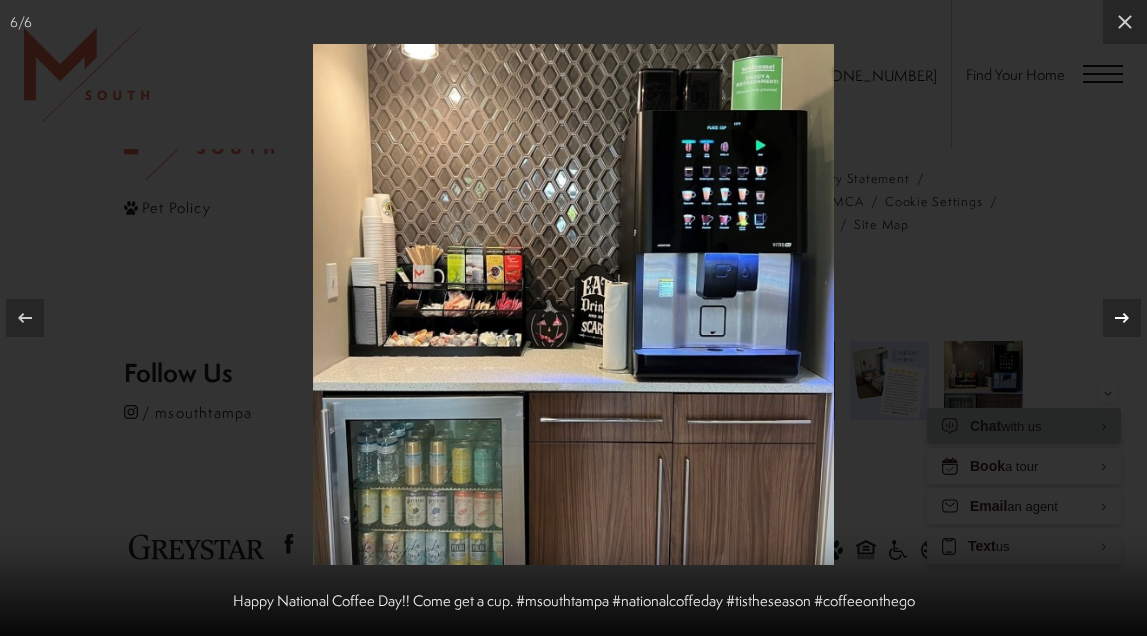 click 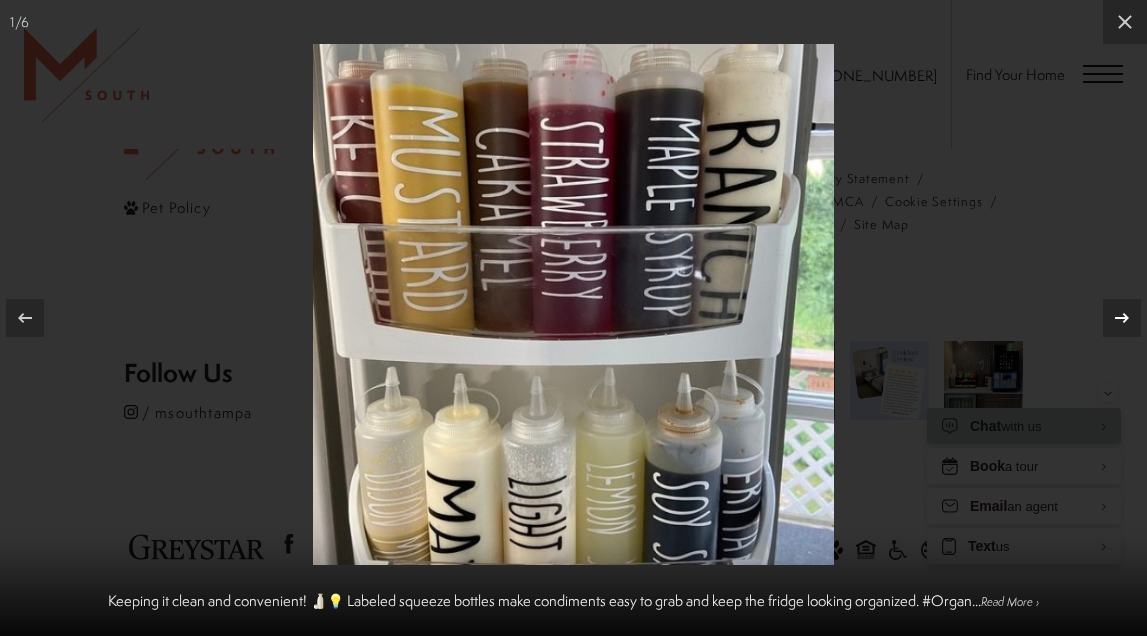 click 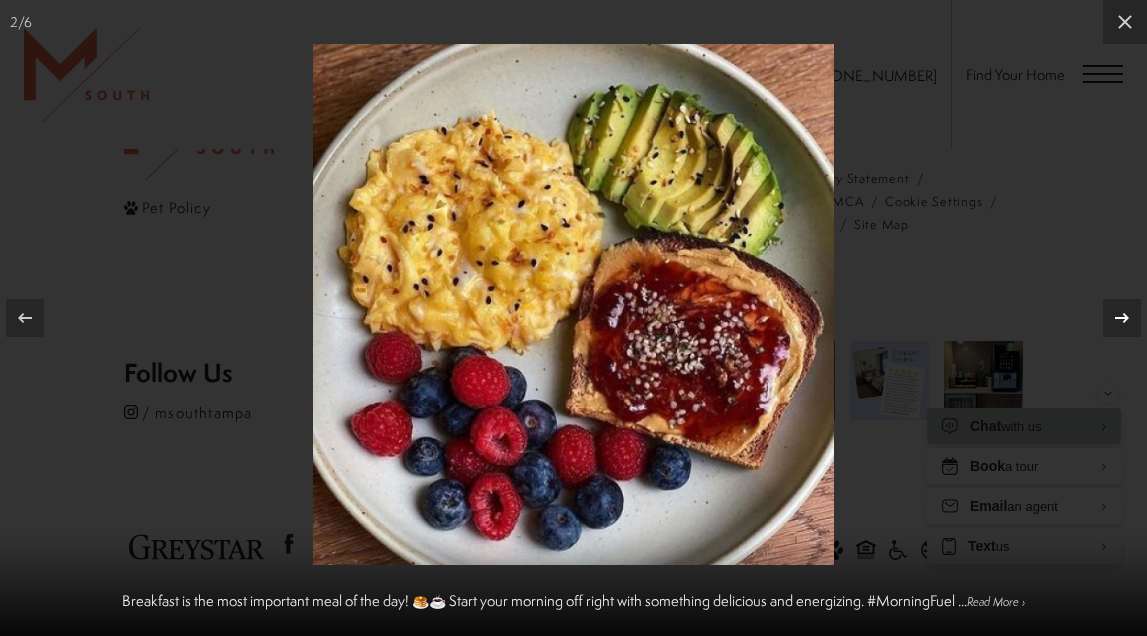 click 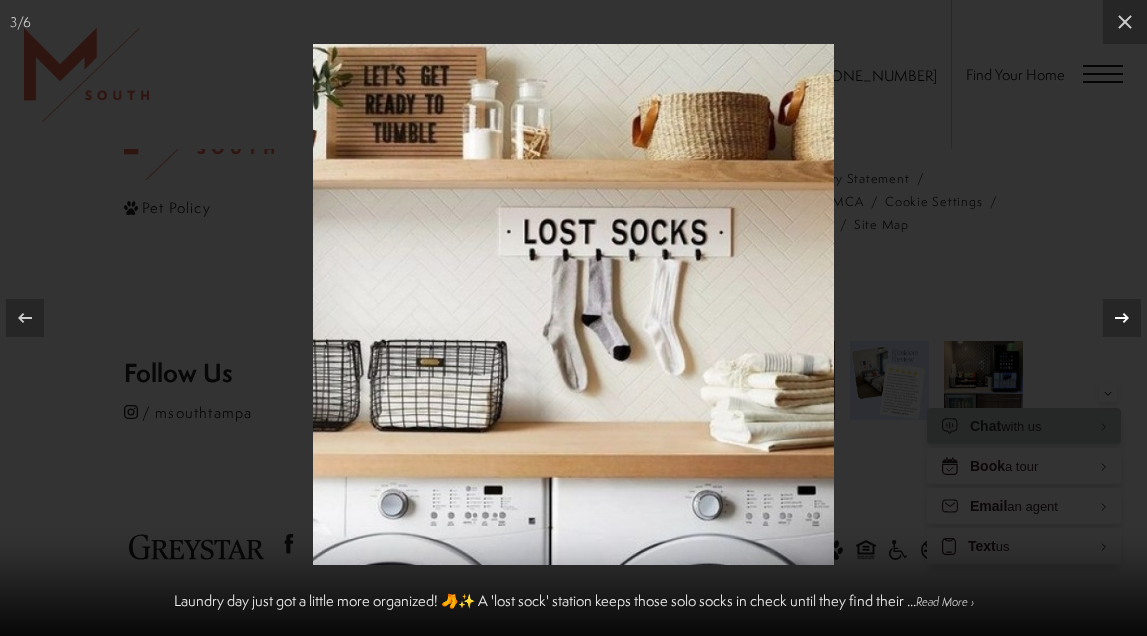 click 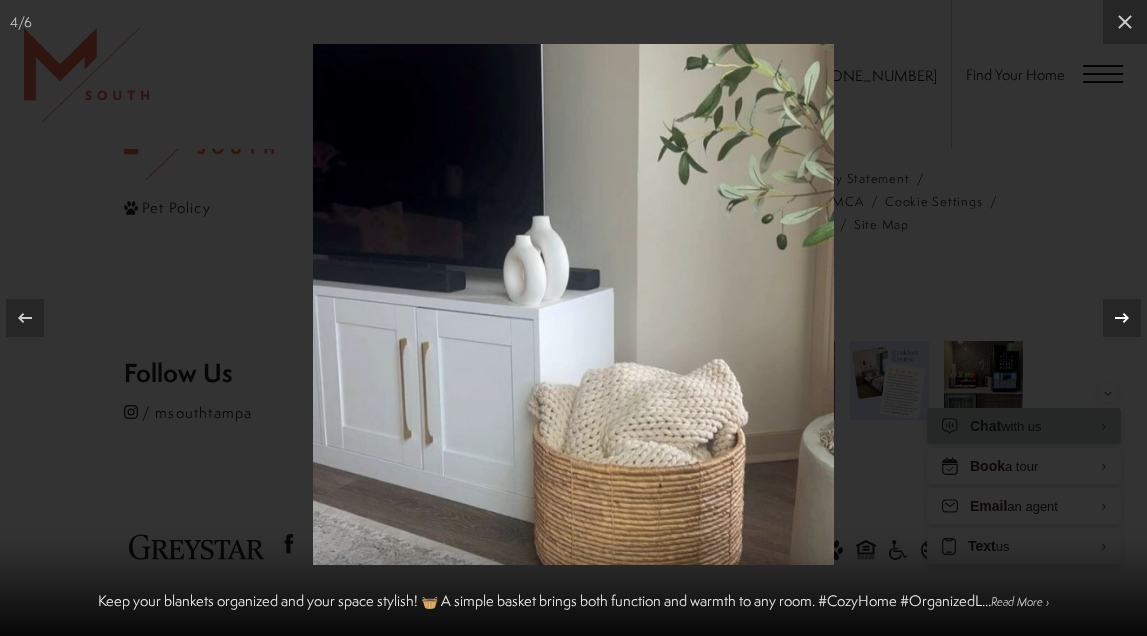 click 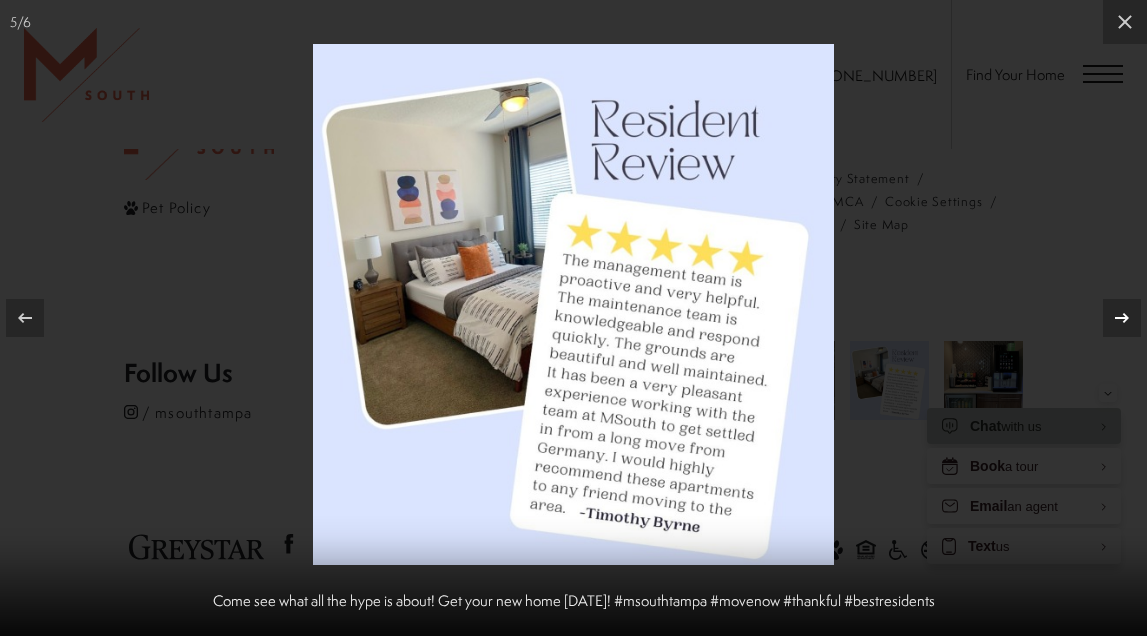 click 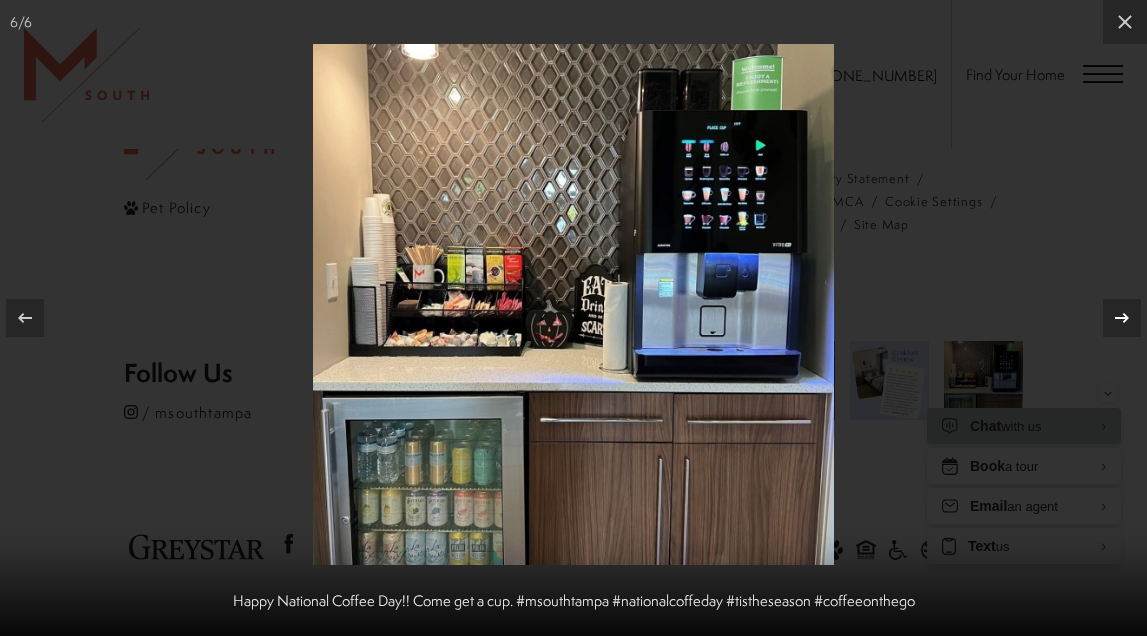 click 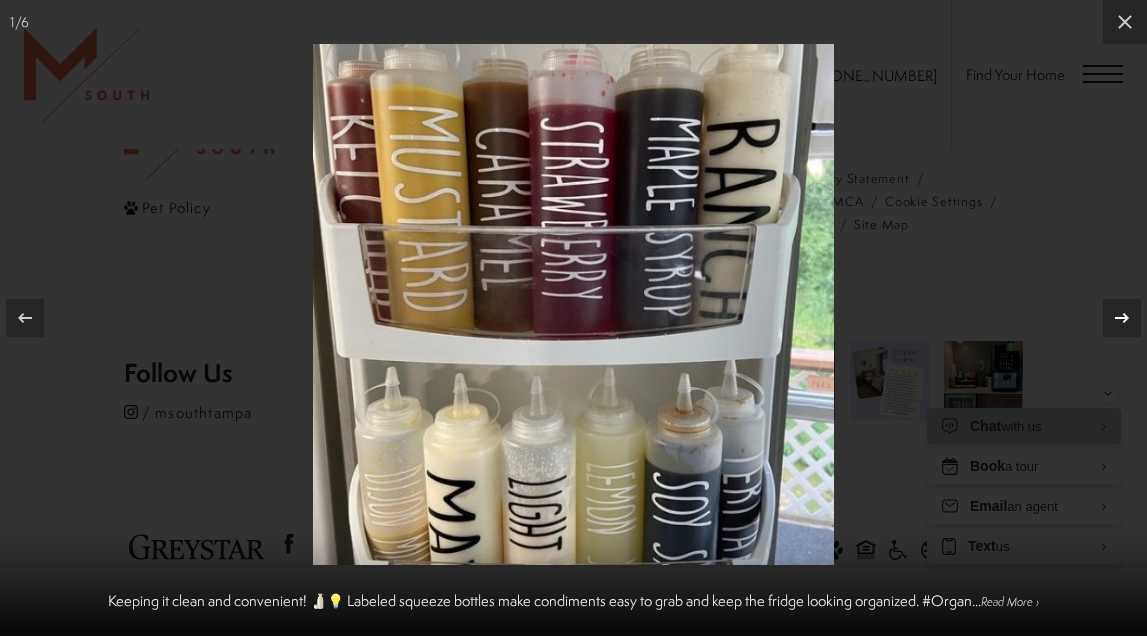 click 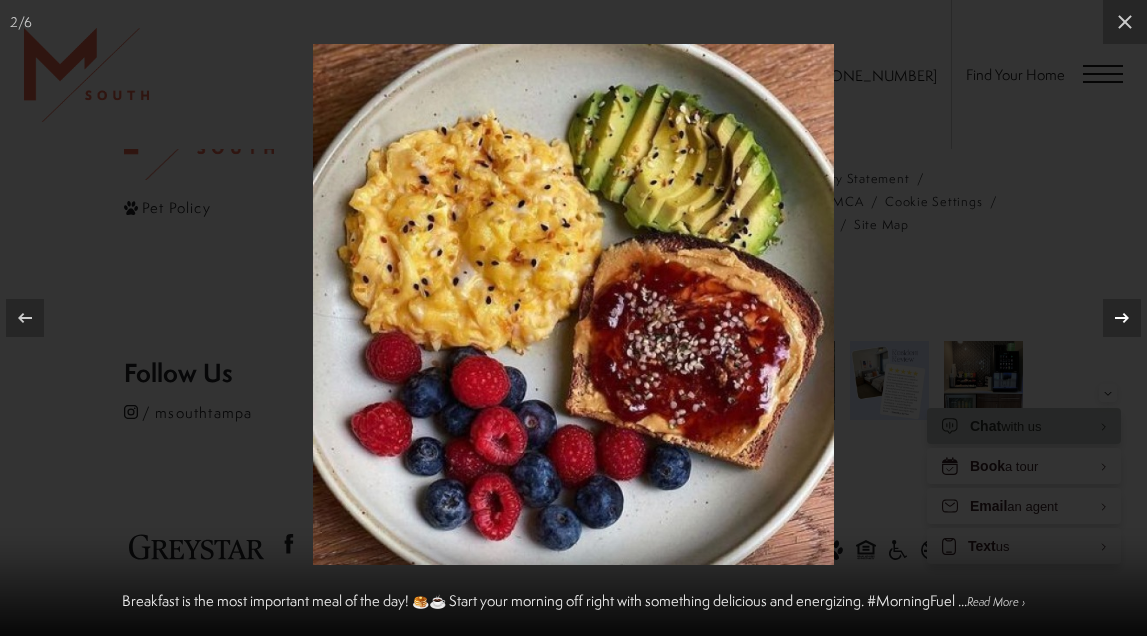 click 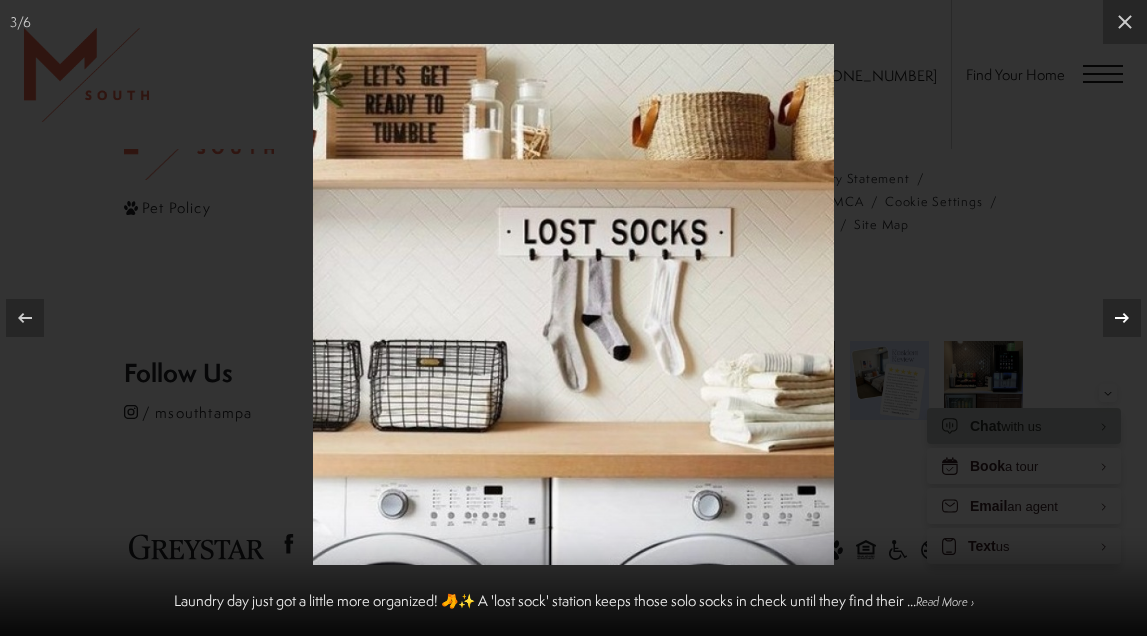 click 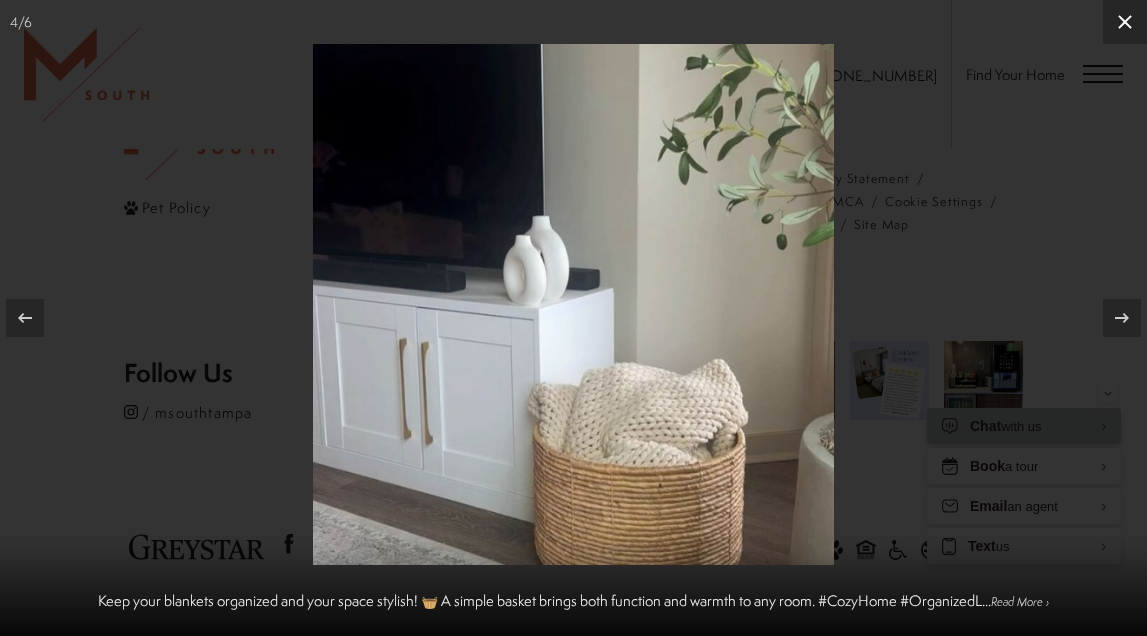 click 